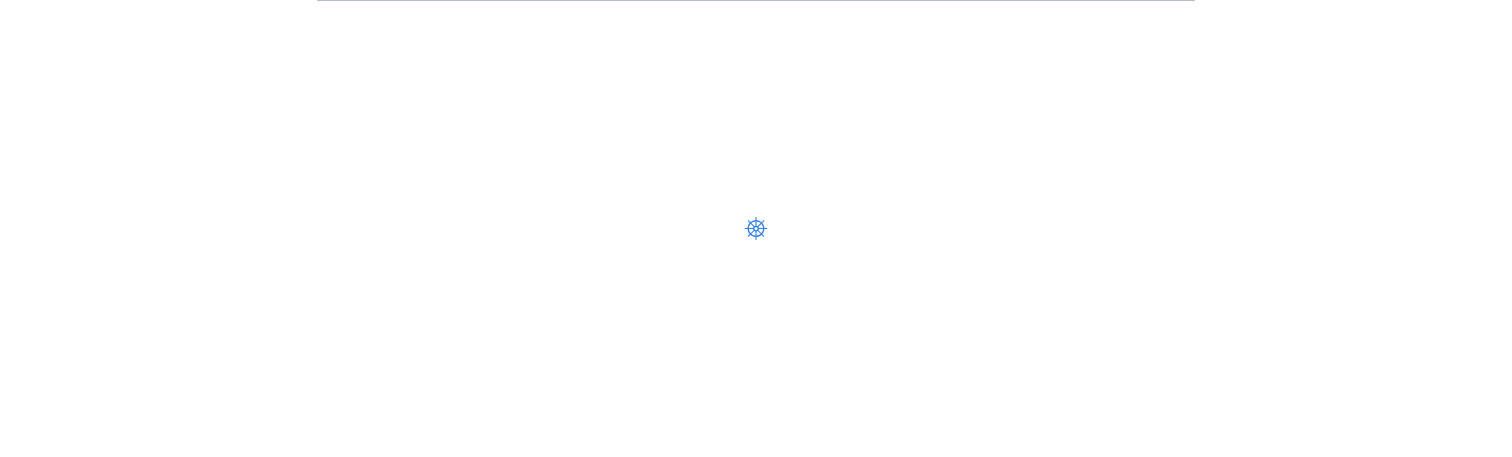 scroll, scrollTop: 0, scrollLeft: 0, axis: both 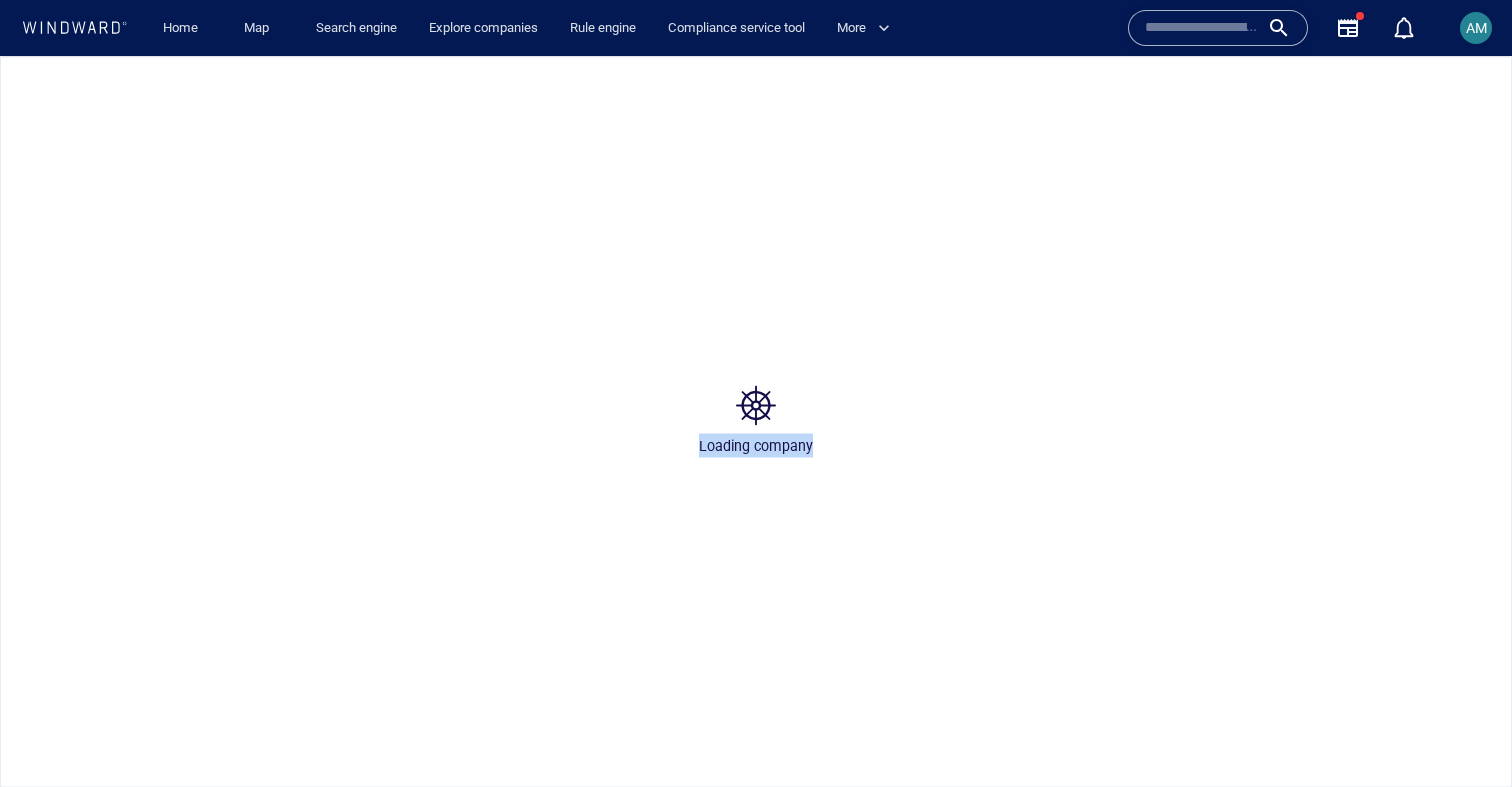 drag, startPoint x: 697, startPoint y: 446, endPoint x: 995, endPoint y: 446, distance: 298 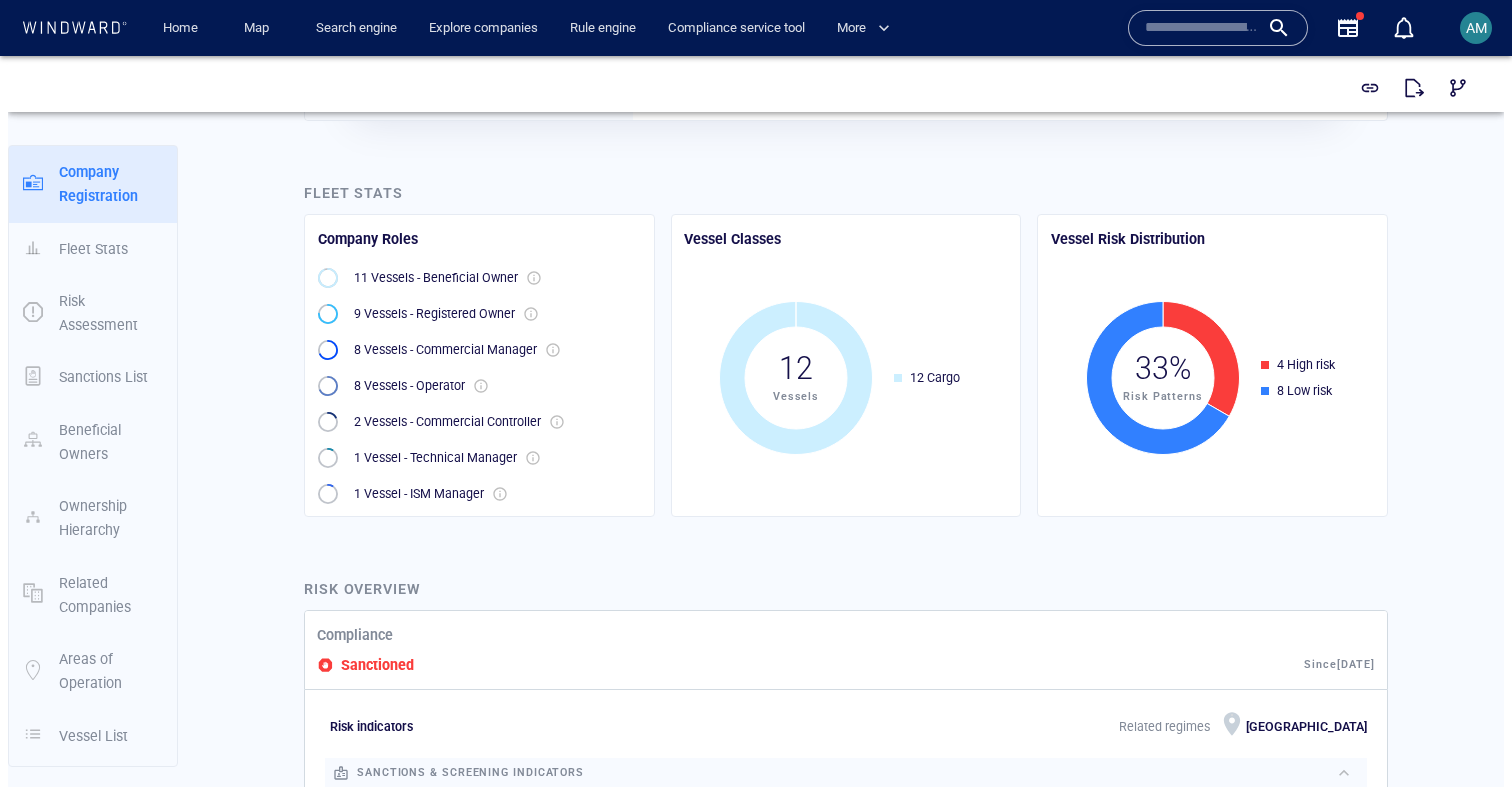 scroll, scrollTop: 489, scrollLeft: 0, axis: vertical 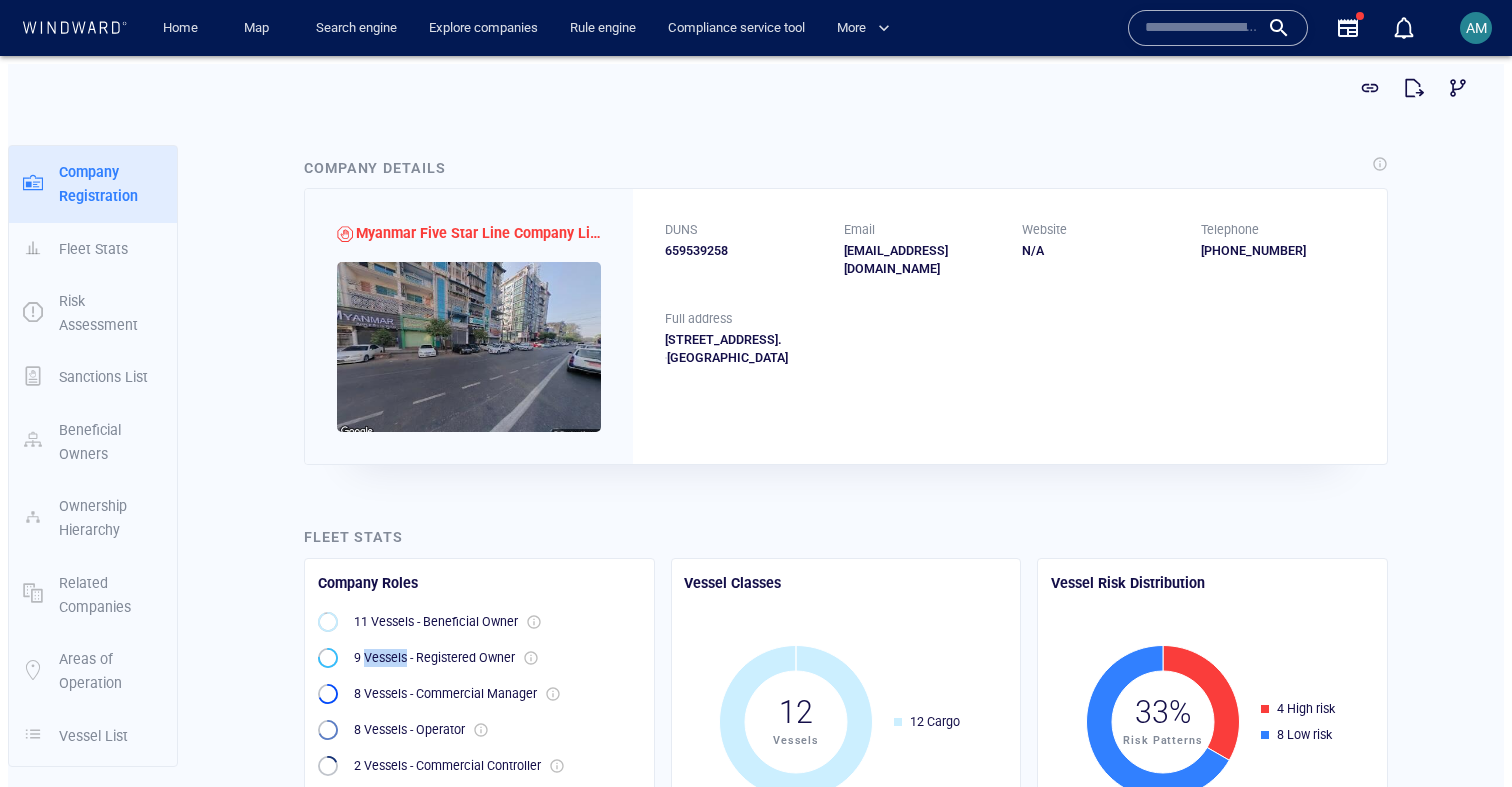 click on "Vessel List" at bounding box center [93, 736] 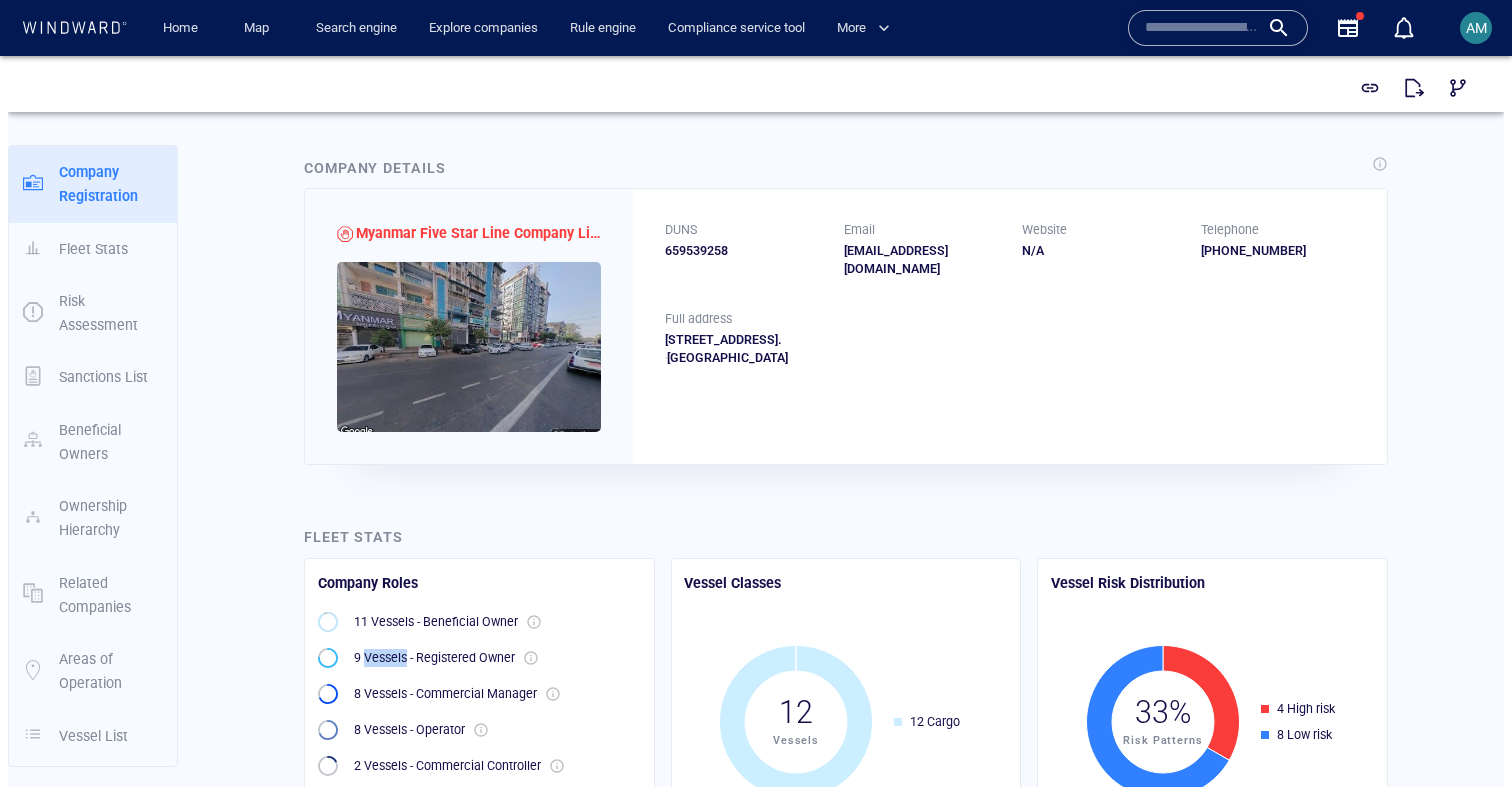 scroll, scrollTop: 518, scrollLeft: 0, axis: vertical 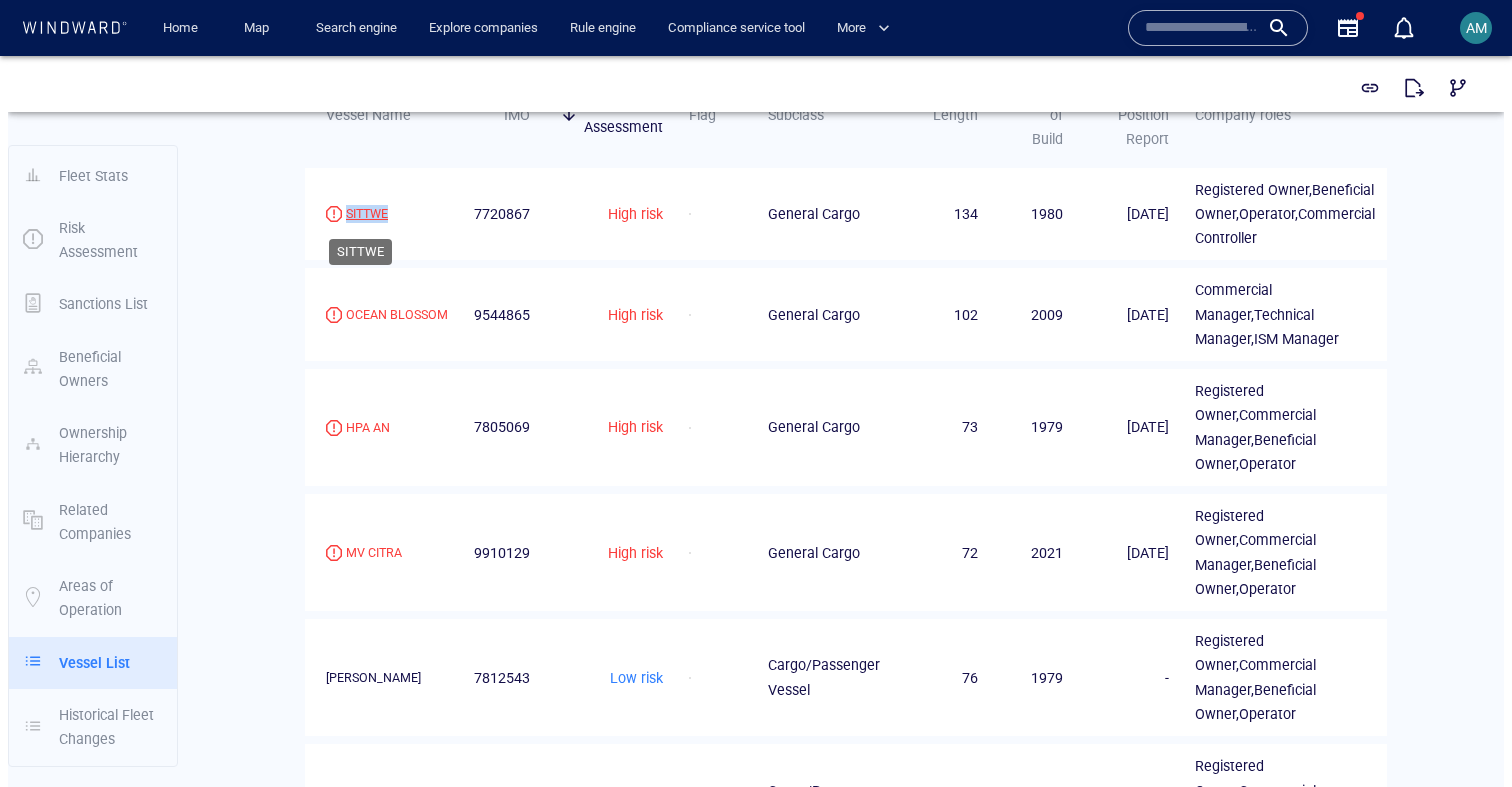click on "SITTWE" at bounding box center [367, 214] 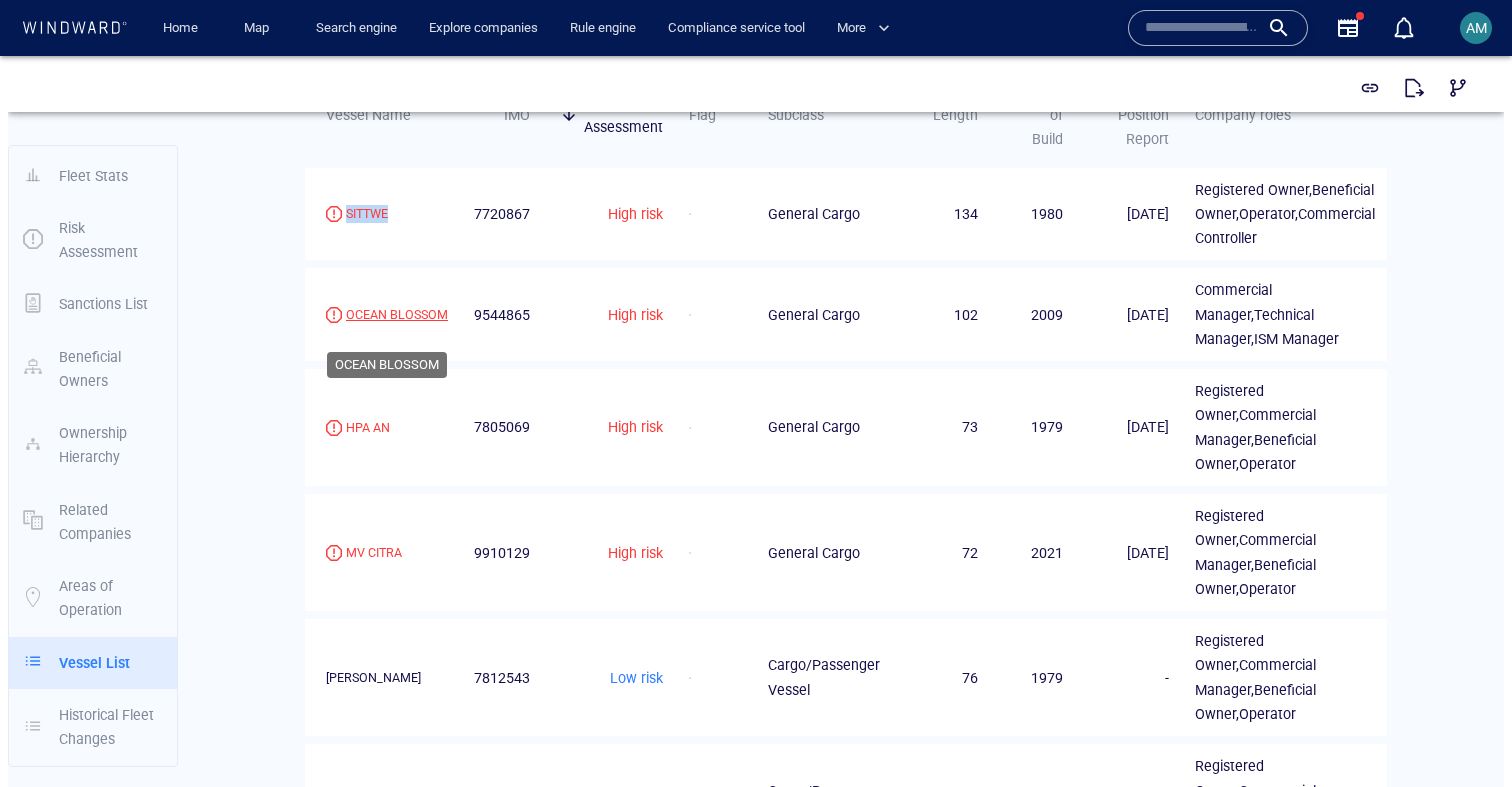 click on "OCEAN BLOSSOM" at bounding box center (397, 315) 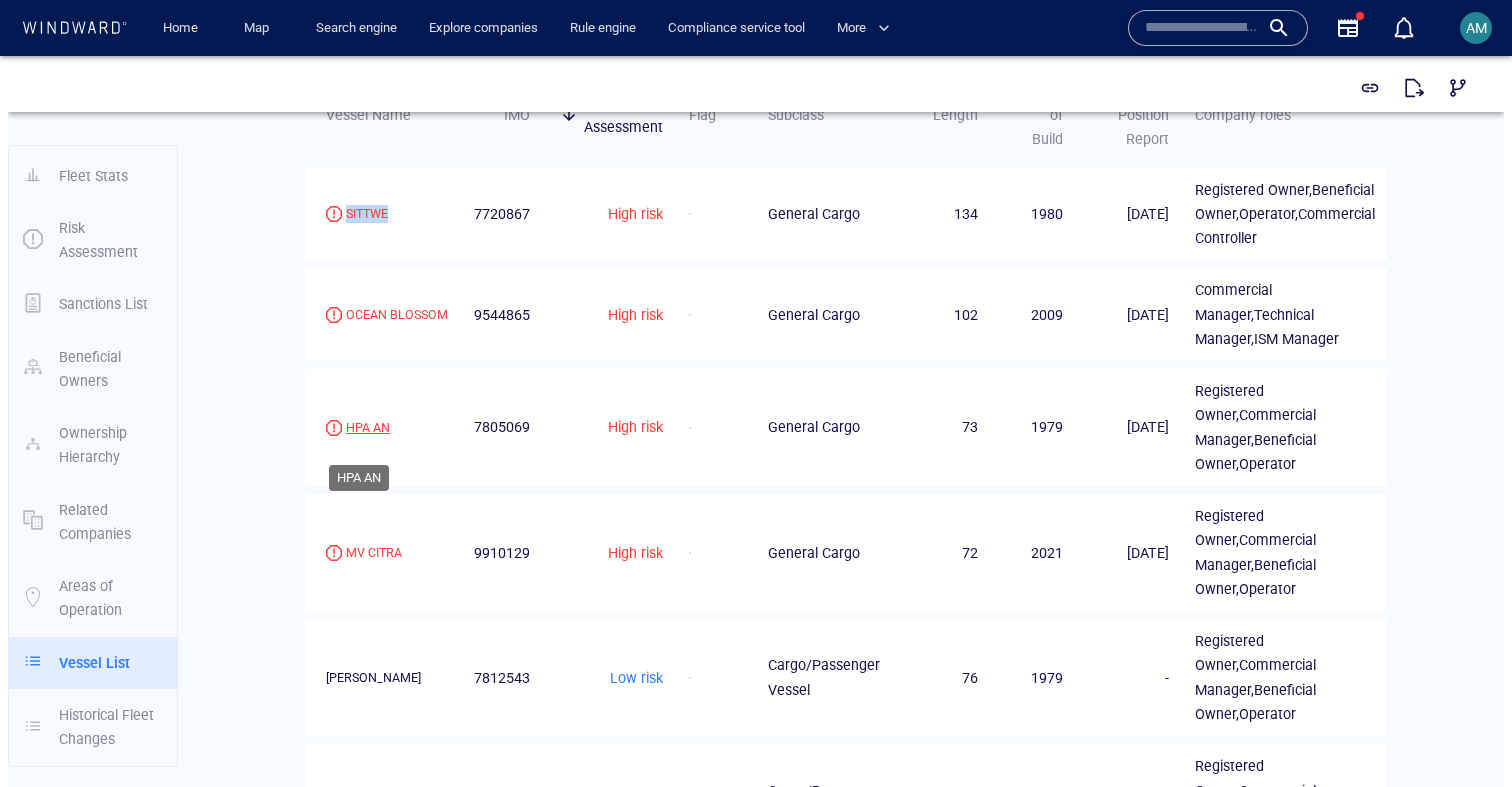 click on "HPA AN" at bounding box center (368, 428) 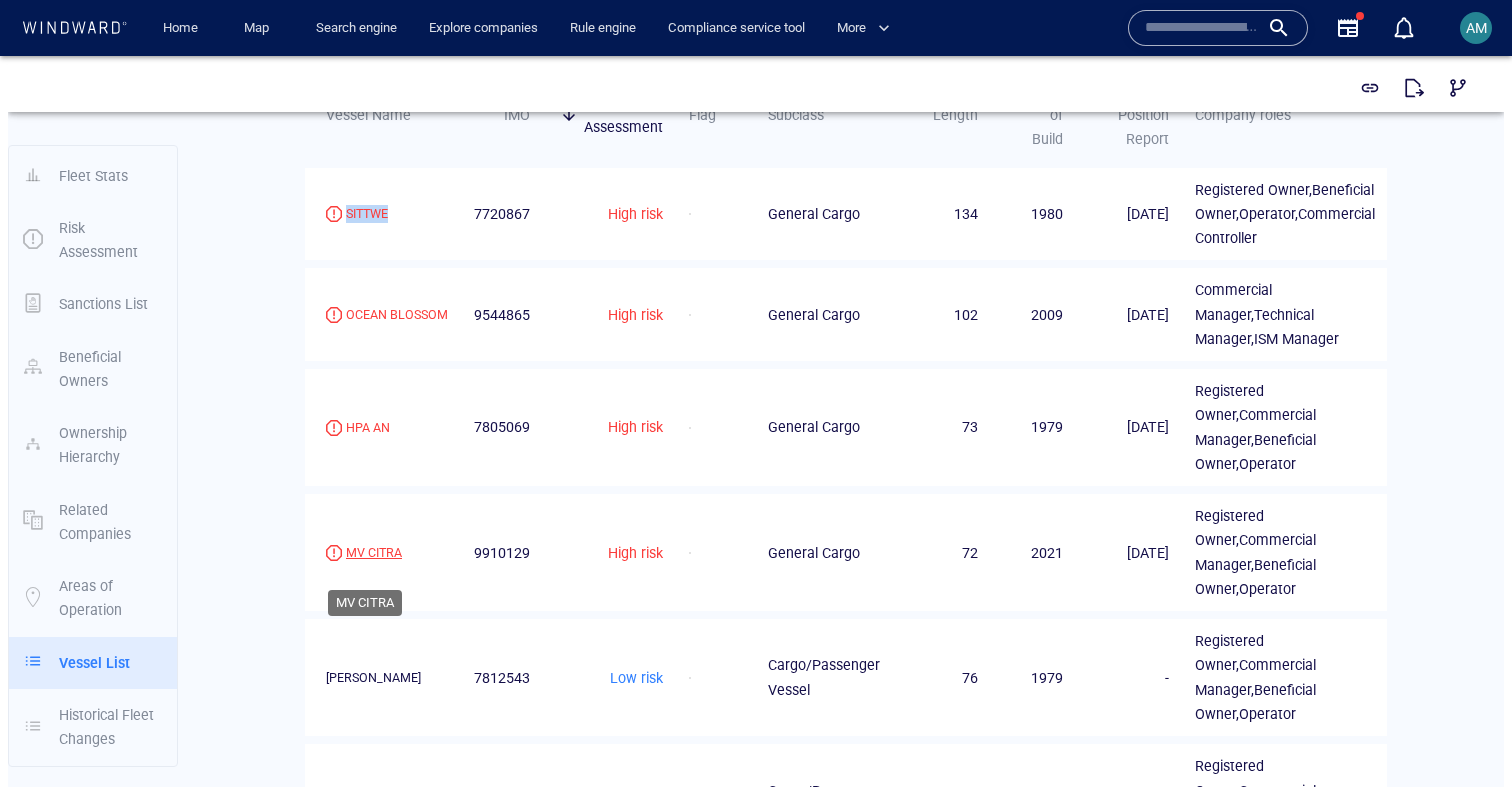 click on "MV CITRA" at bounding box center (374, 553) 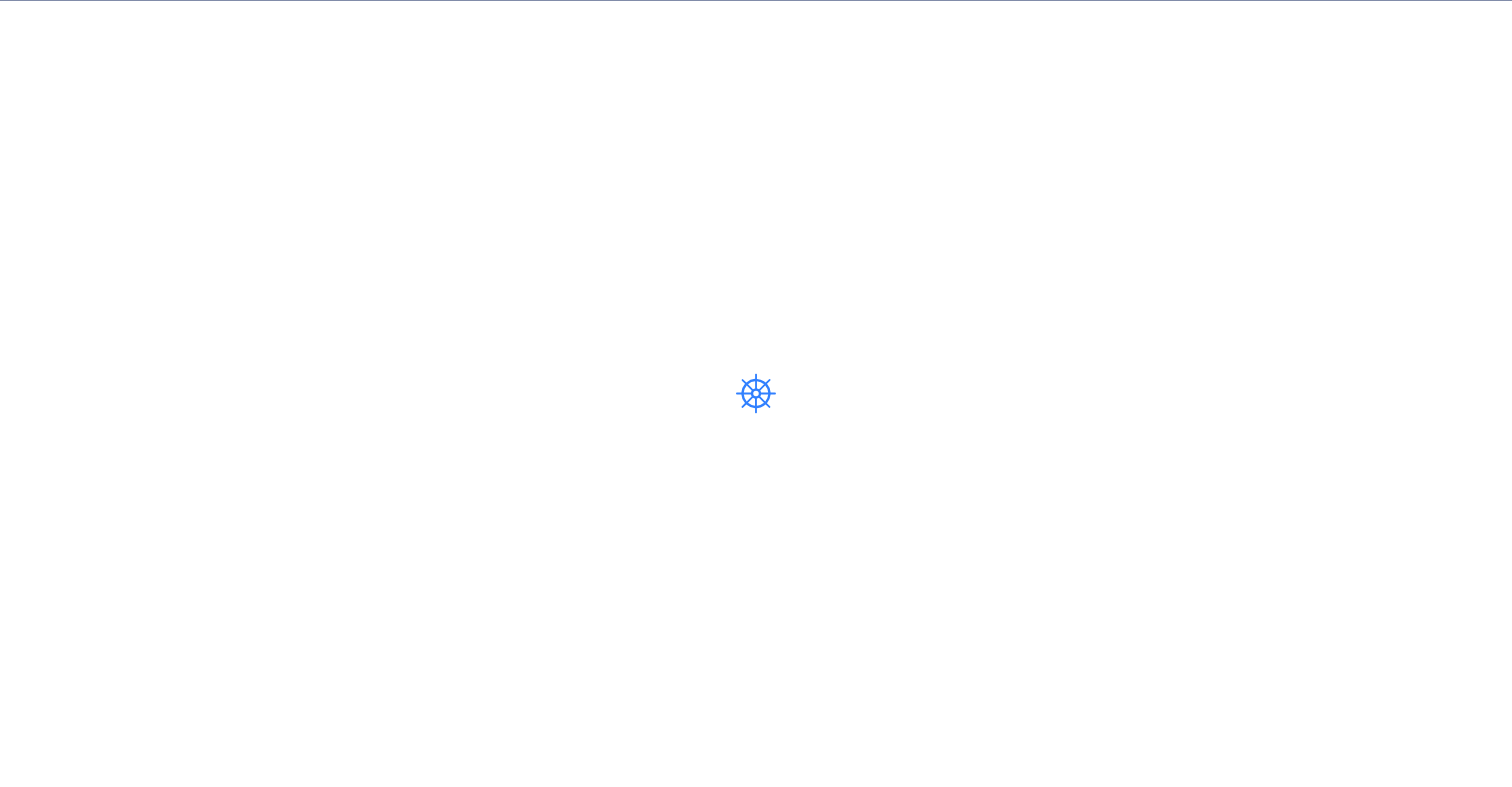 scroll, scrollTop: 0, scrollLeft: 0, axis: both 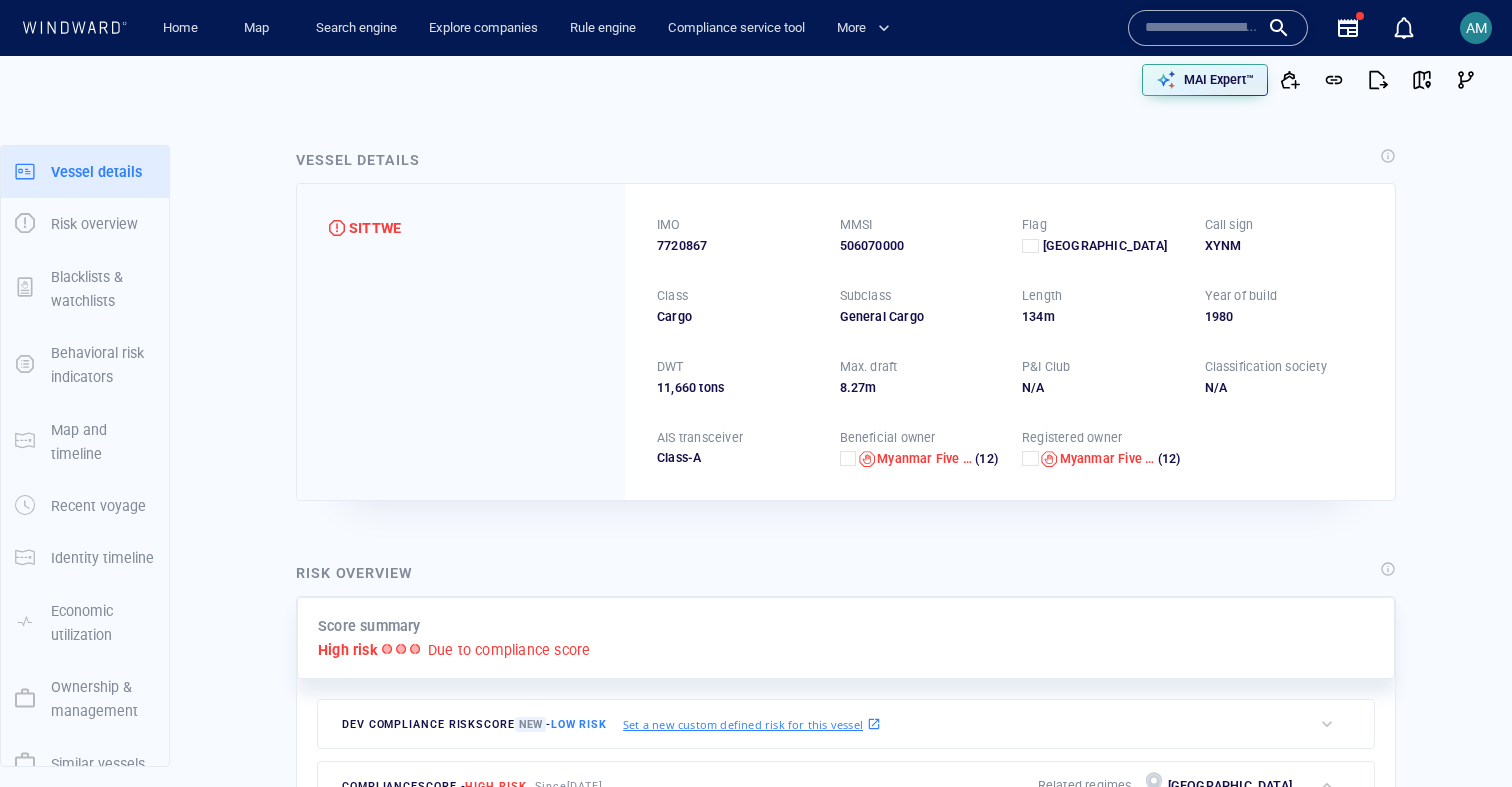 click on "IMO 7720867 MMSI 506070000 Flag     Myanmar Call sign XYNM Class     Cargo Subclass General Cargo Length 134  m Year of build 1980 DWT 11,660 tons Max. draft 8 . 27  m P&I Club N/A Classification society N/A AIS transceiver Class-A Beneficial owner Myanmar Five Star Line Company Limited   (12) Registered owner Myanmar Five Star Line Company Limited   (12)" at bounding box center [1010, 341] 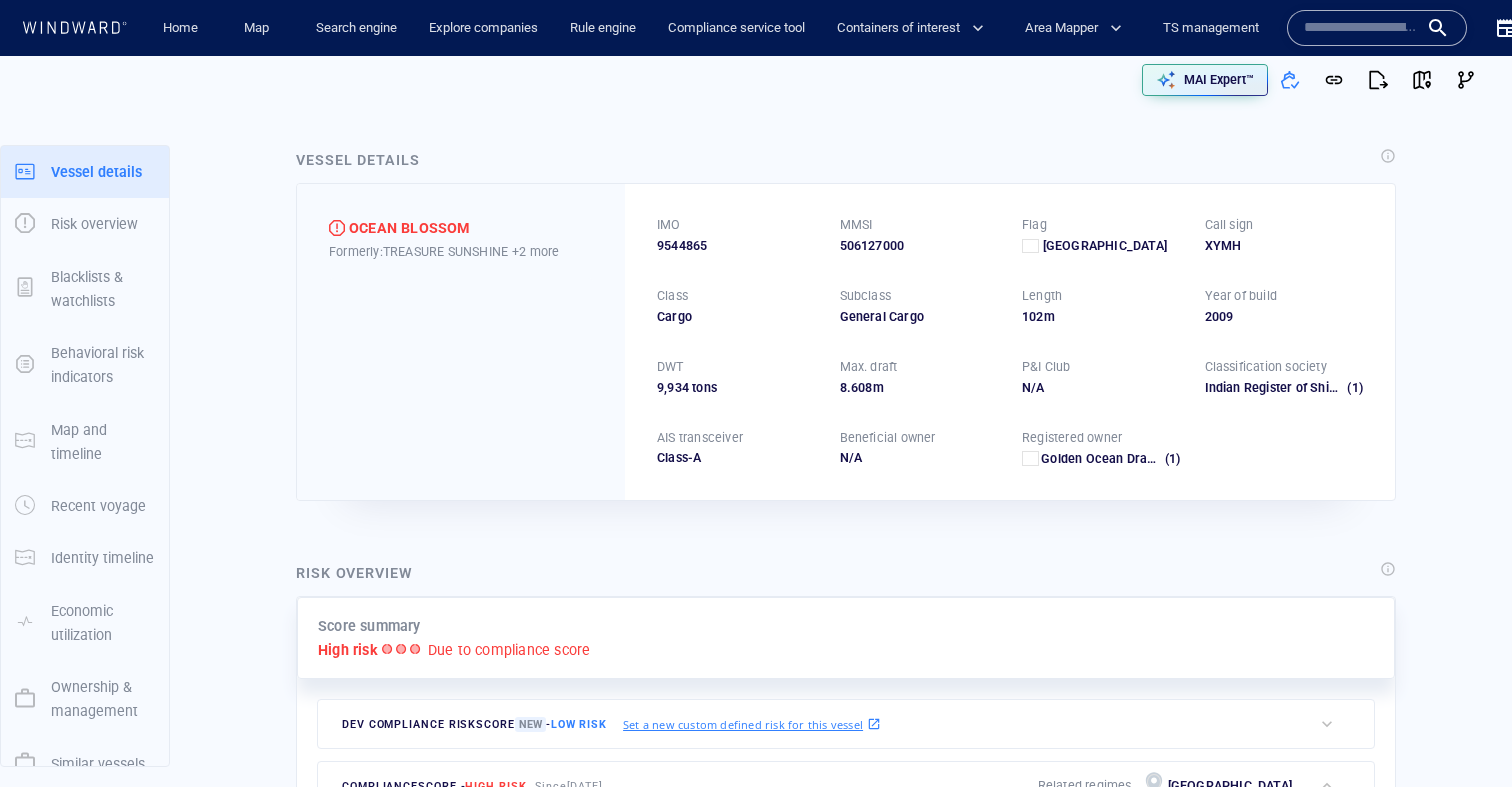 scroll, scrollTop: 0, scrollLeft: 0, axis: both 